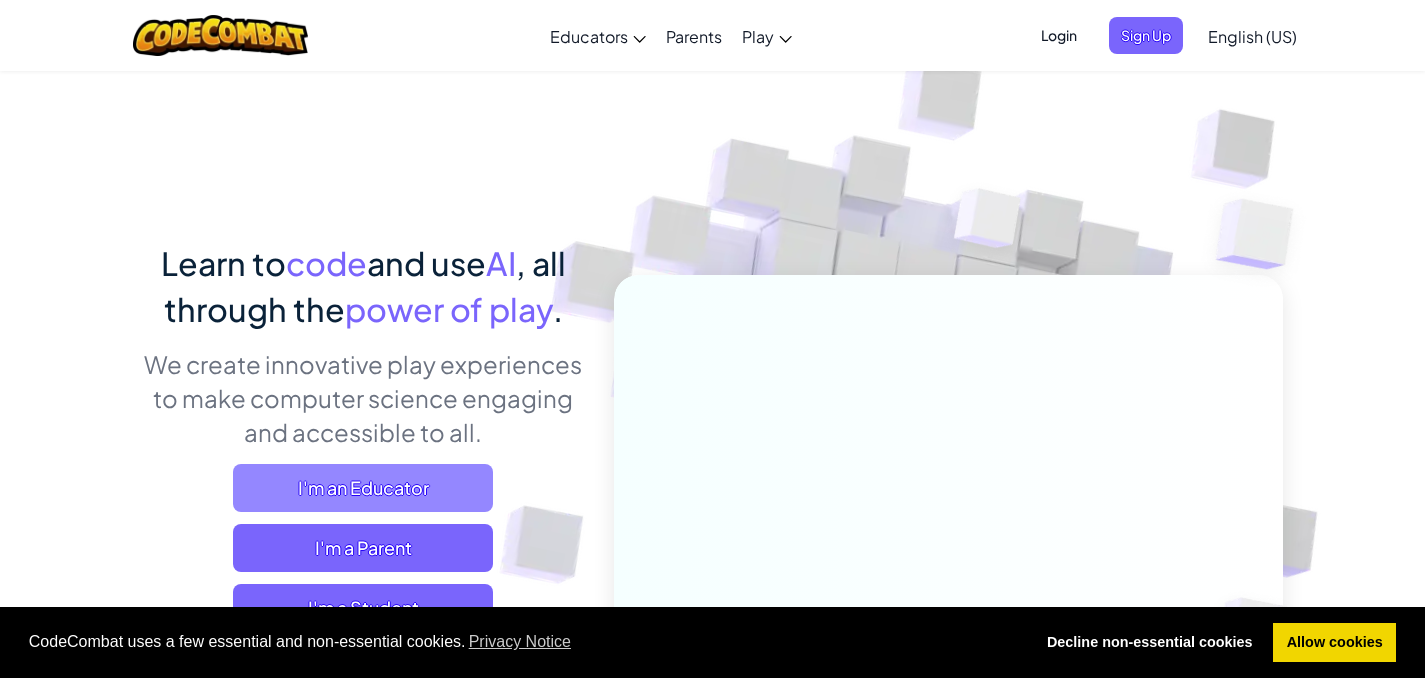 scroll, scrollTop: 141, scrollLeft: 0, axis: vertical 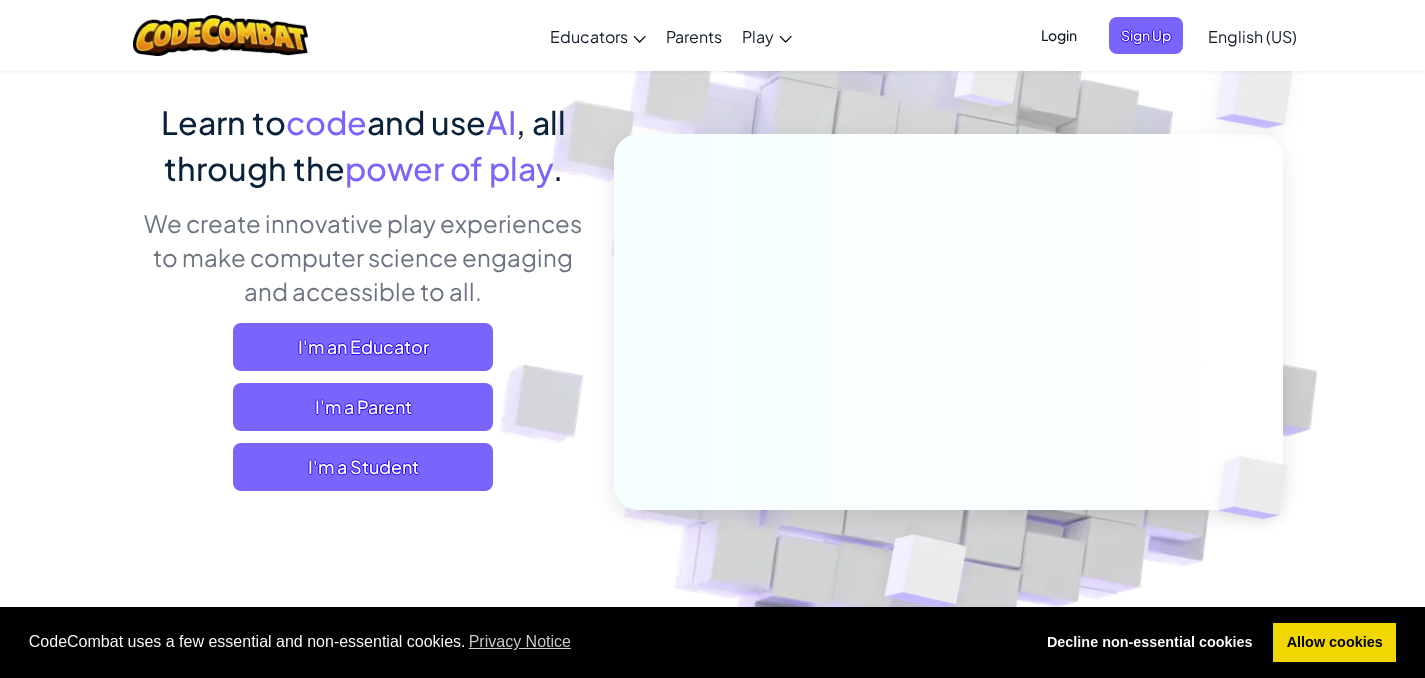 drag, startPoint x: 171, startPoint y: 331, endPoint x: 513, endPoint y: 355, distance: 342.84106 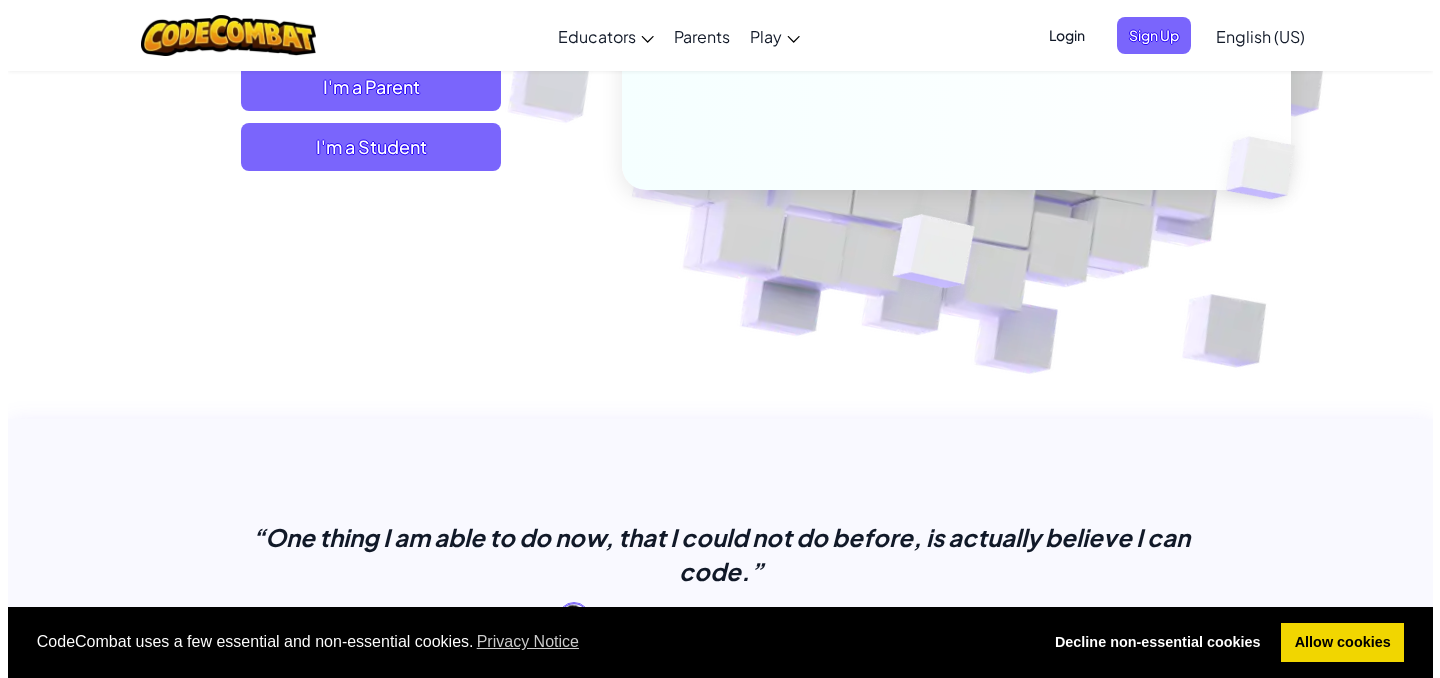 scroll, scrollTop: 223, scrollLeft: 0, axis: vertical 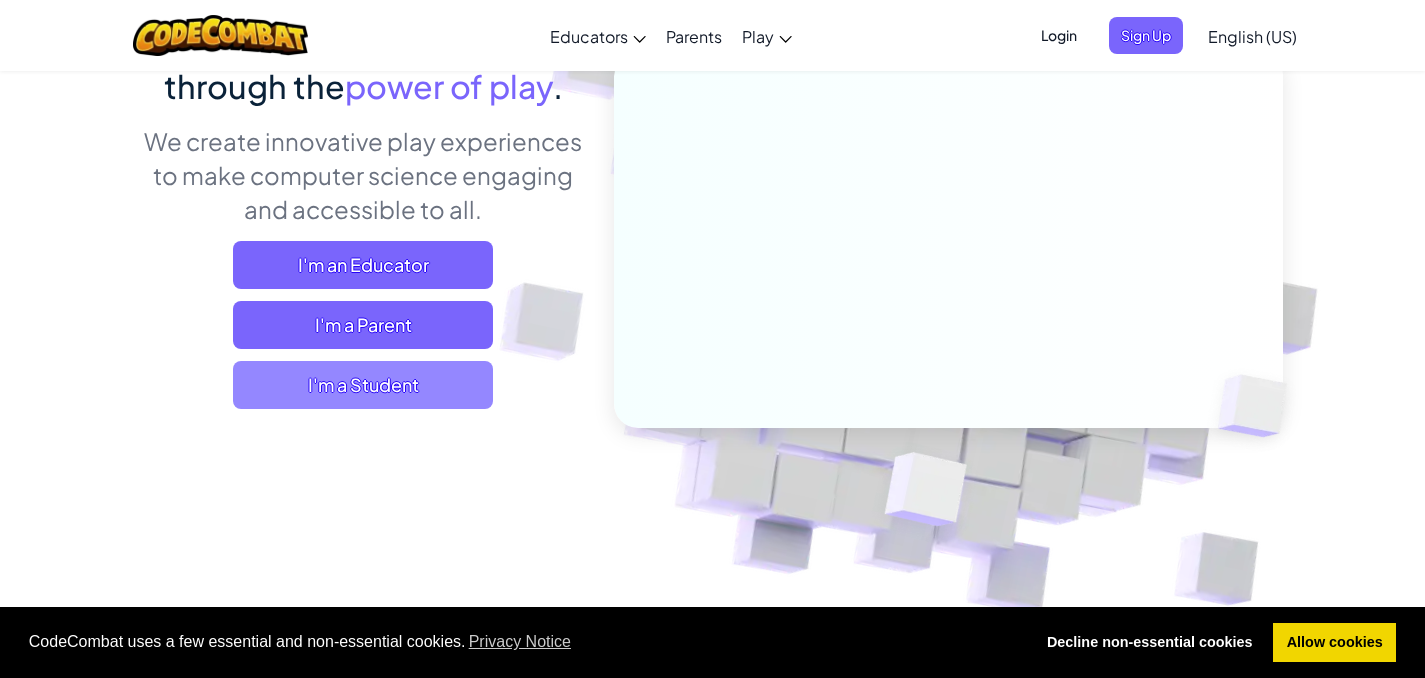 click on "I'm a Student" at bounding box center [363, 385] 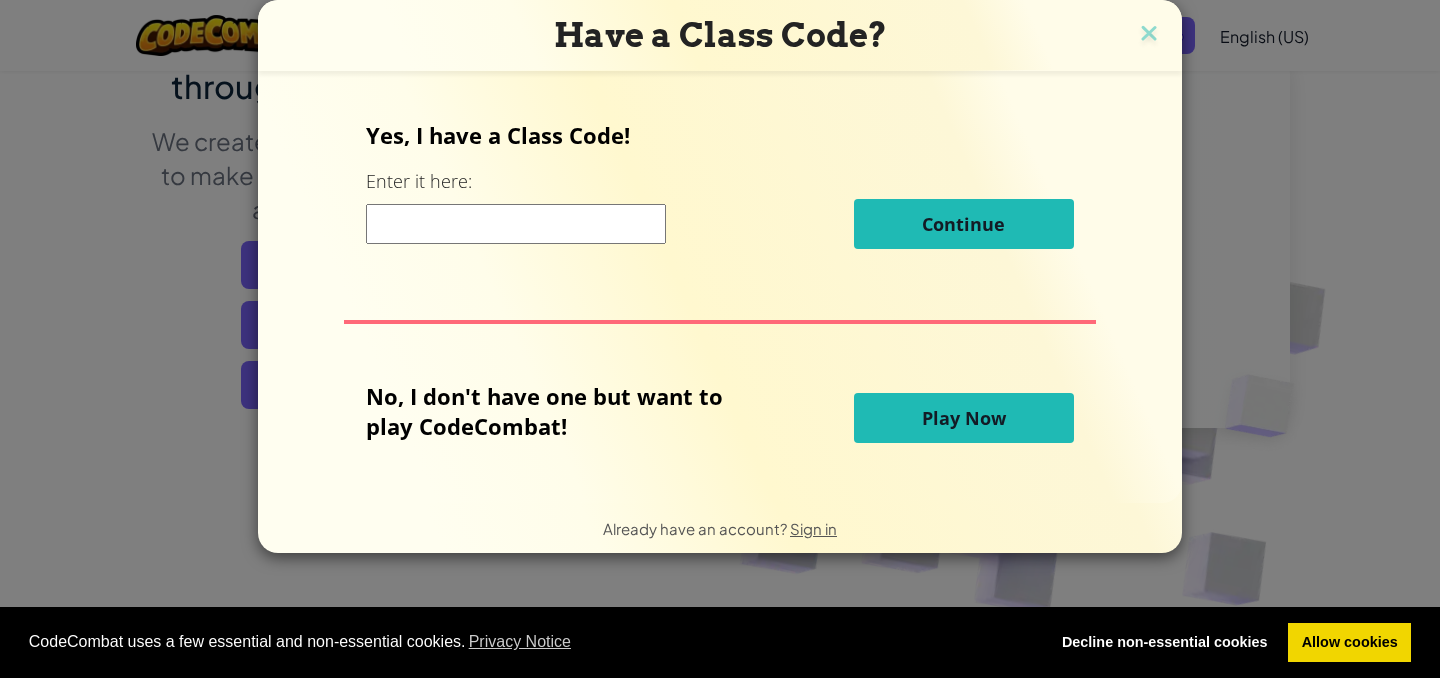 click at bounding box center [516, 224] 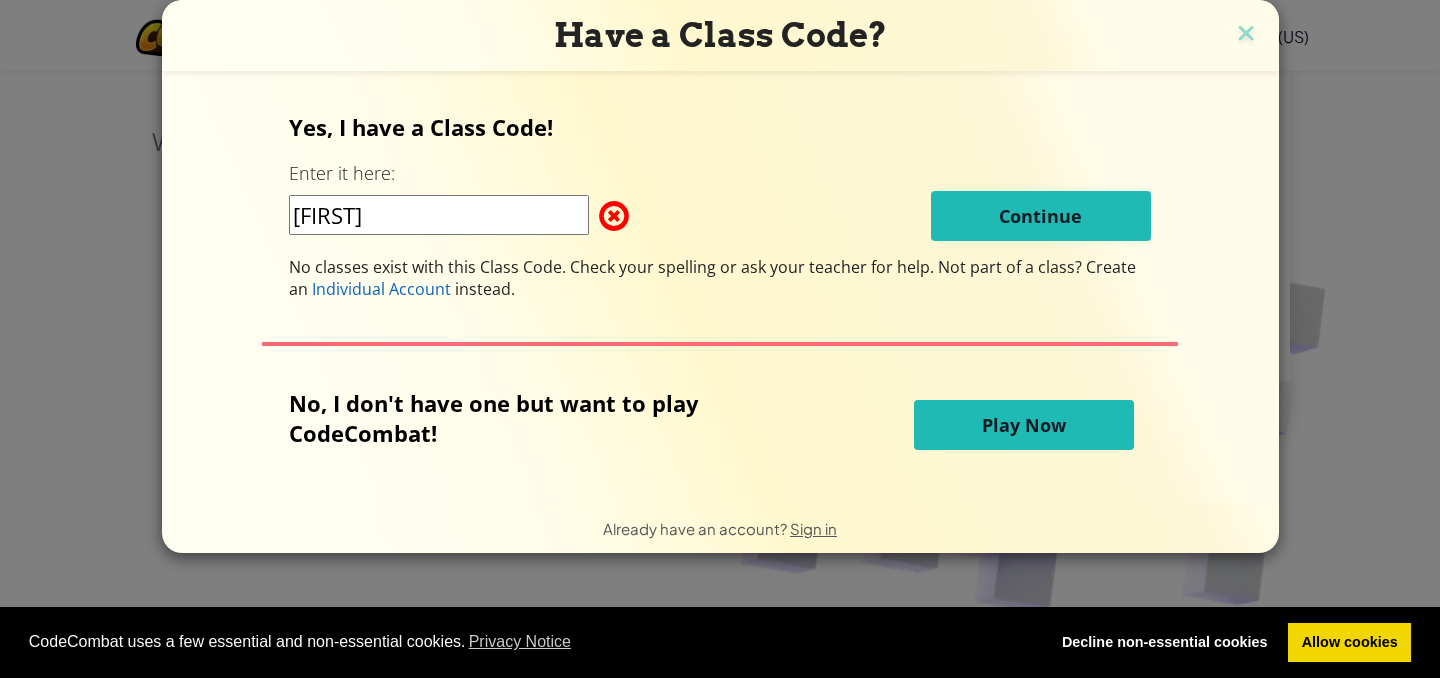 click on "[FIRST]" at bounding box center (439, 215) 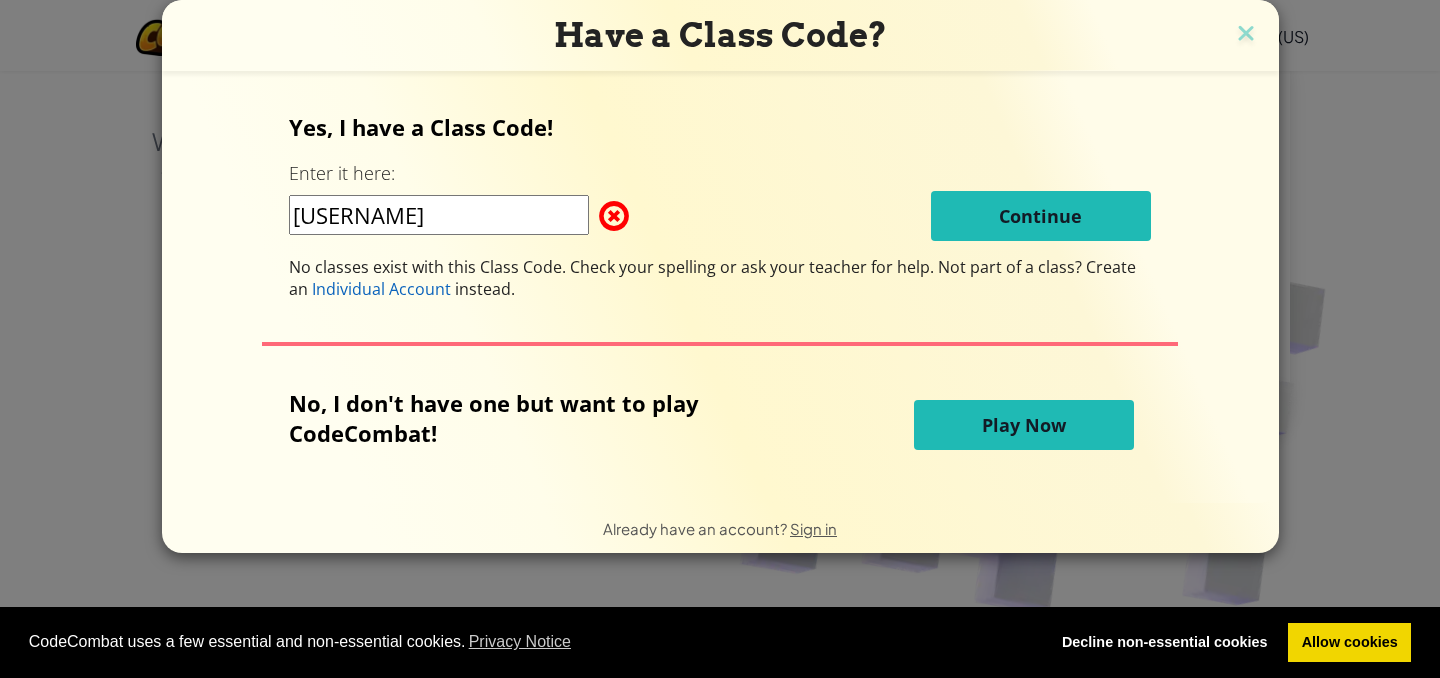 click on "[USERNAME]" at bounding box center [439, 215] 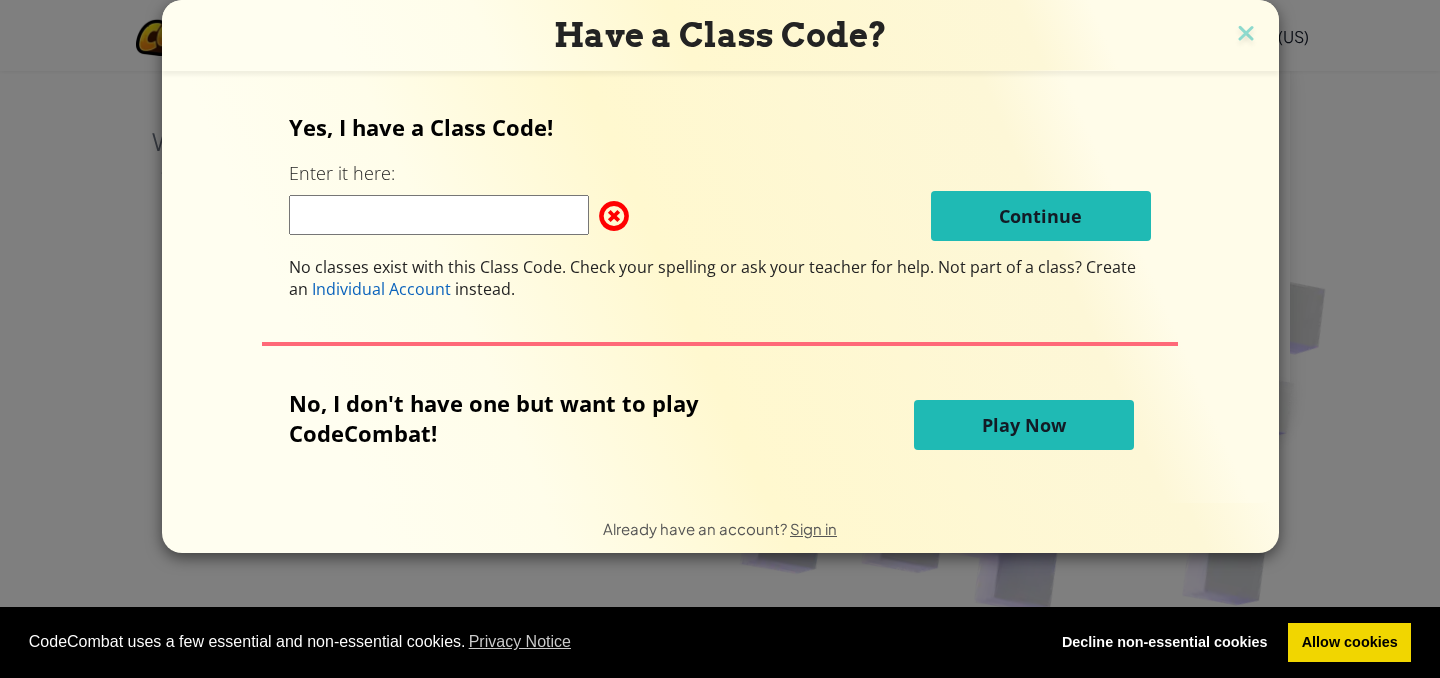 type 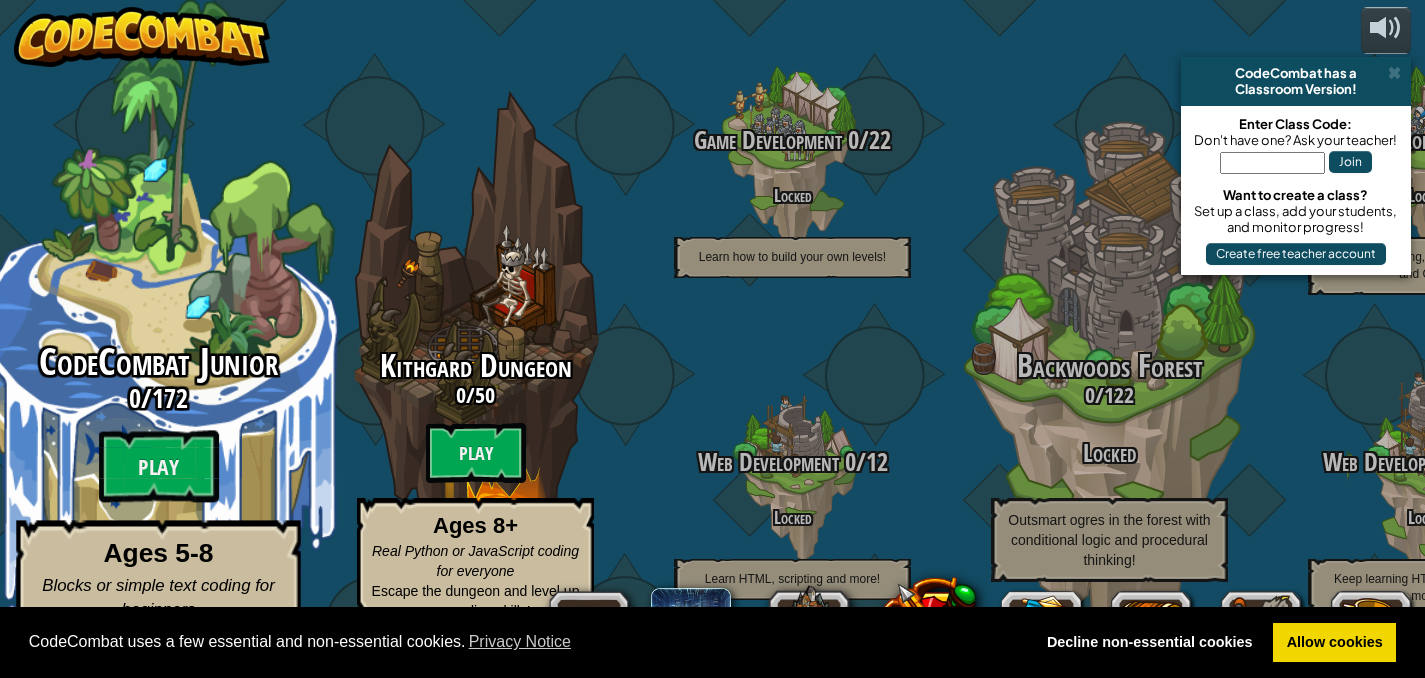 click on "CodeCombat Junior" at bounding box center [158, 362] 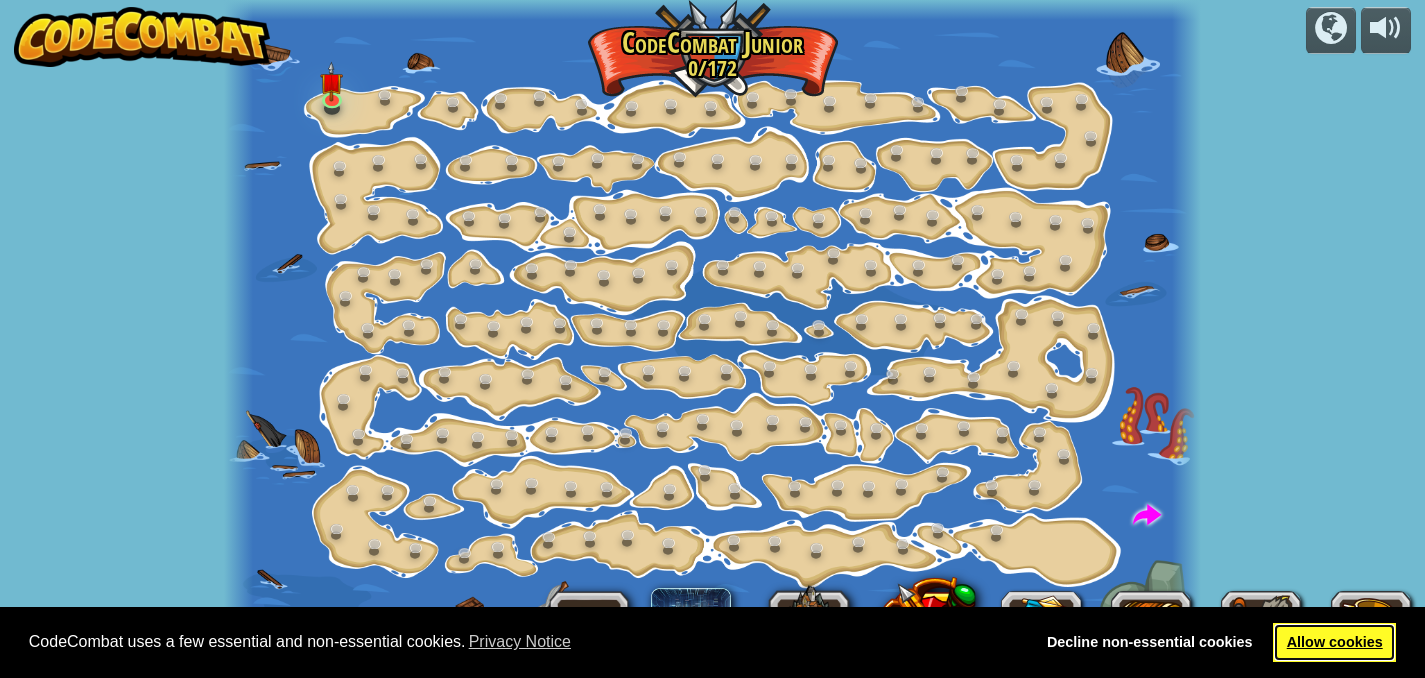 click on "Allow cookies" at bounding box center (1334, 643) 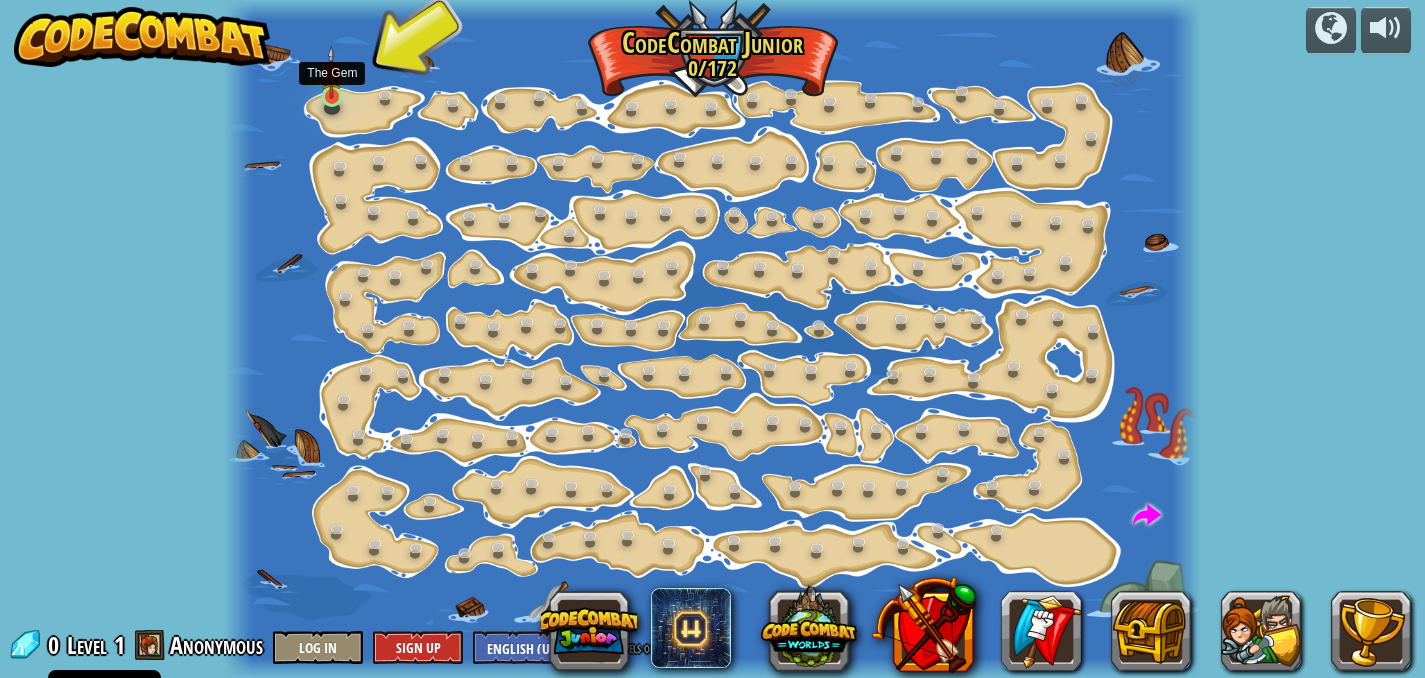 click at bounding box center [331, 72] 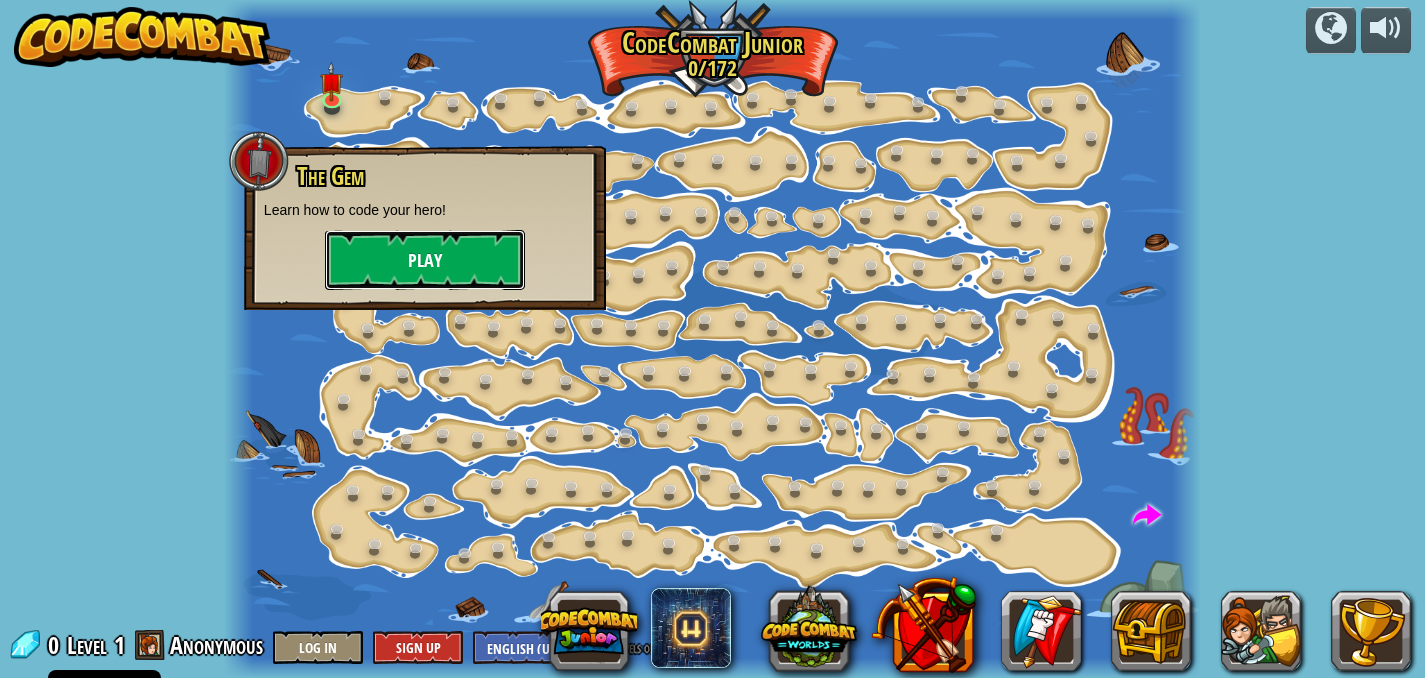 click on "Play" at bounding box center (425, 260) 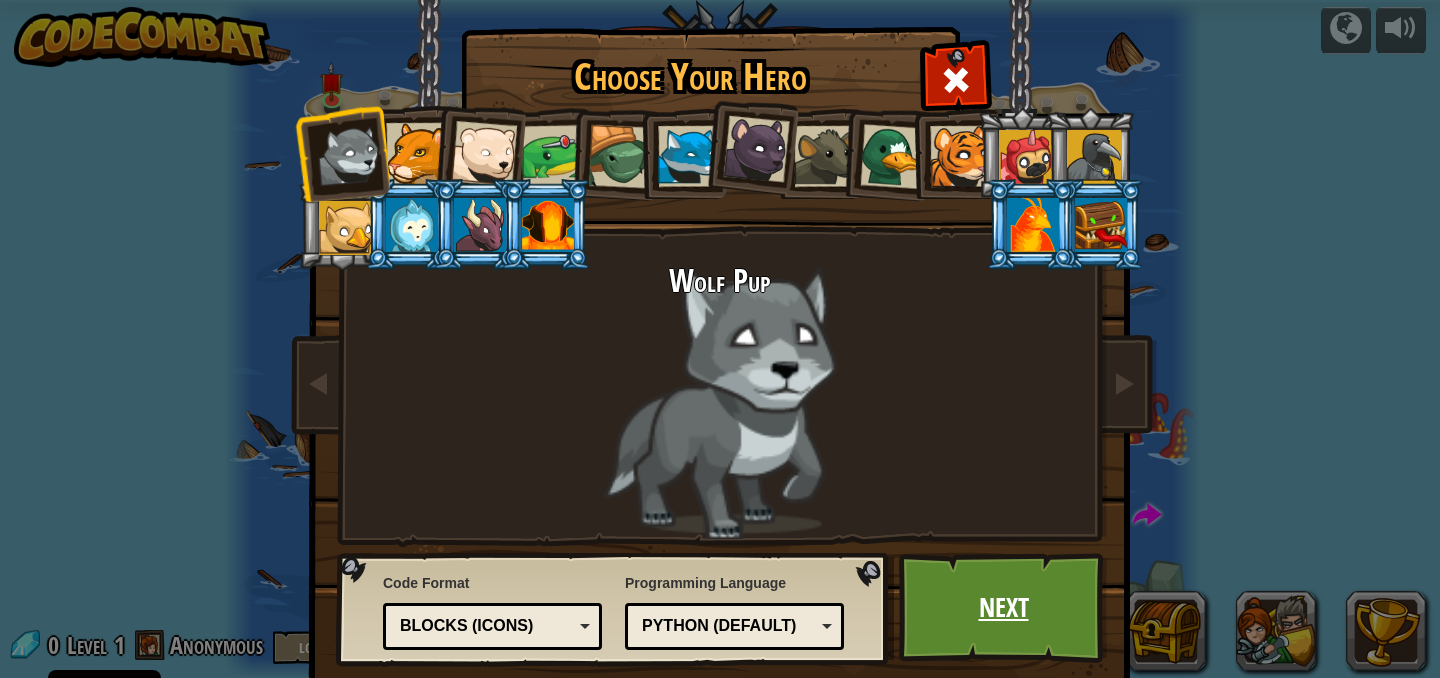 click on "Next" at bounding box center (1003, 608) 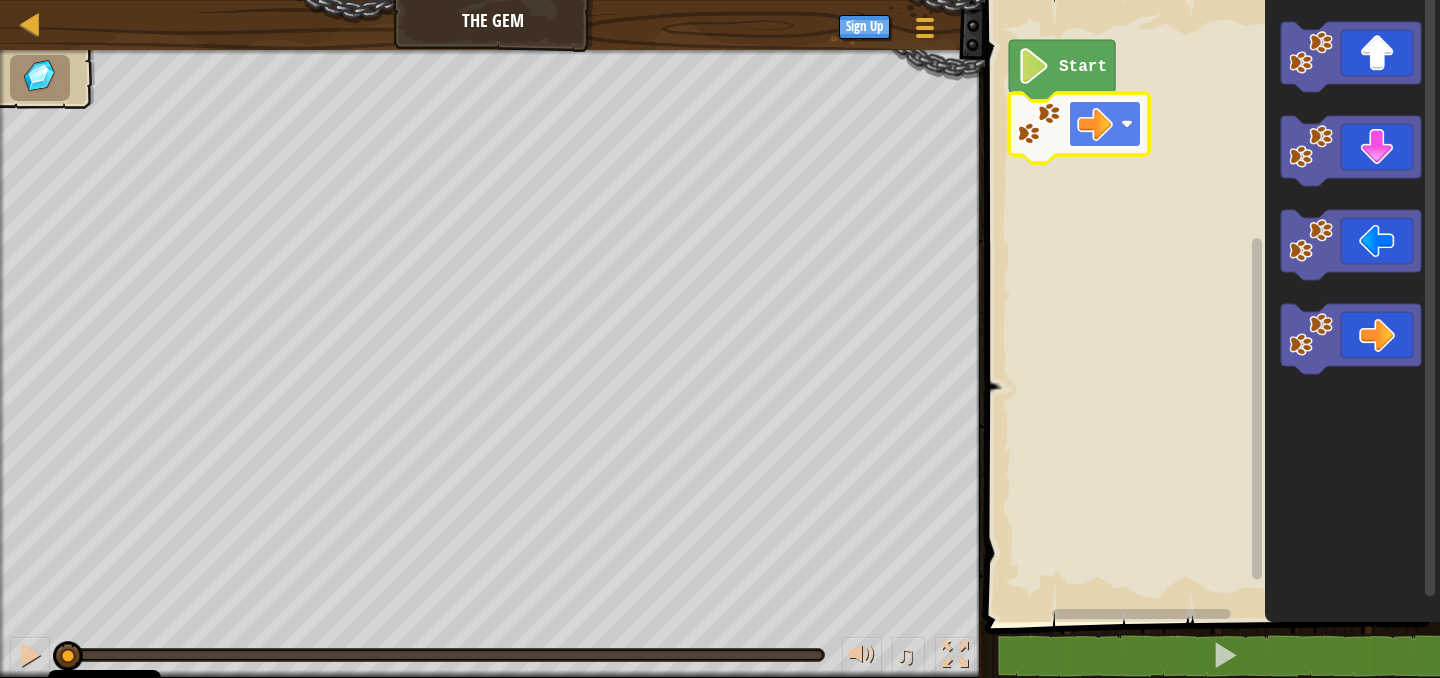 click 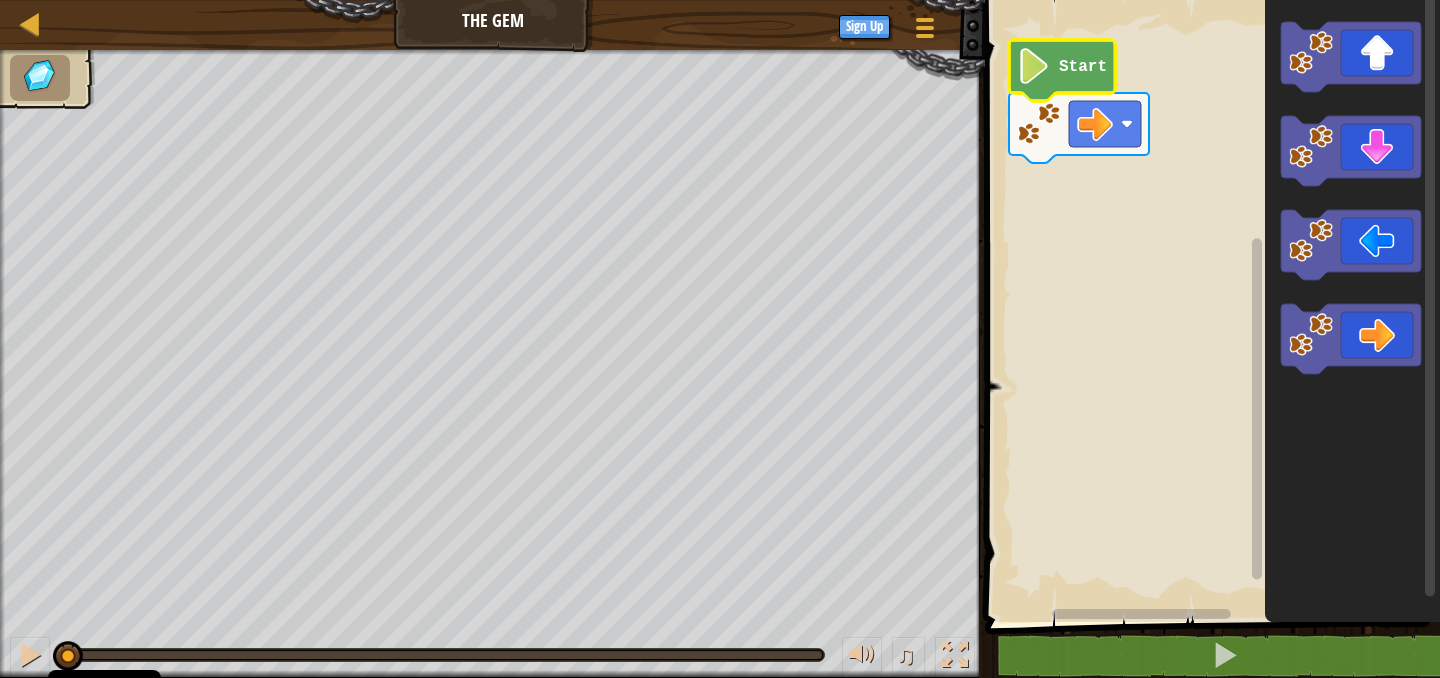 click on "Start" 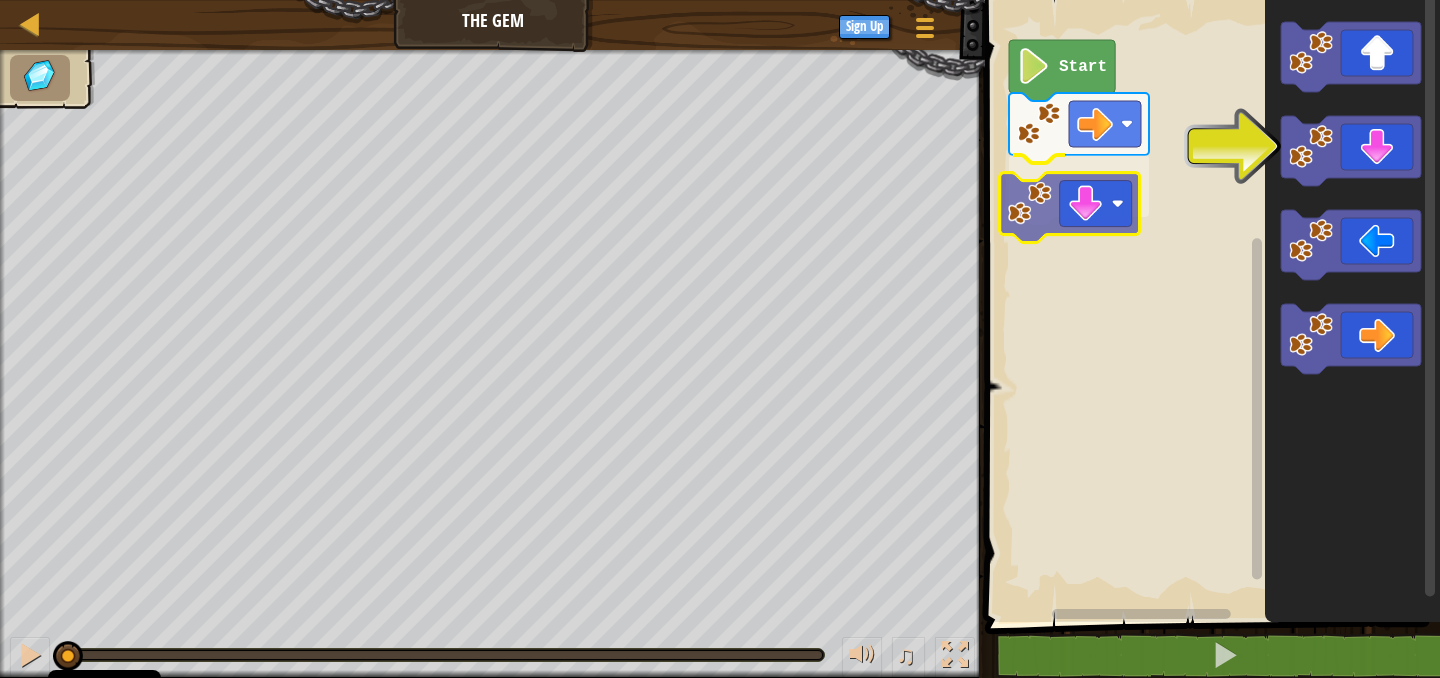 click on "Start" at bounding box center [1209, 306] 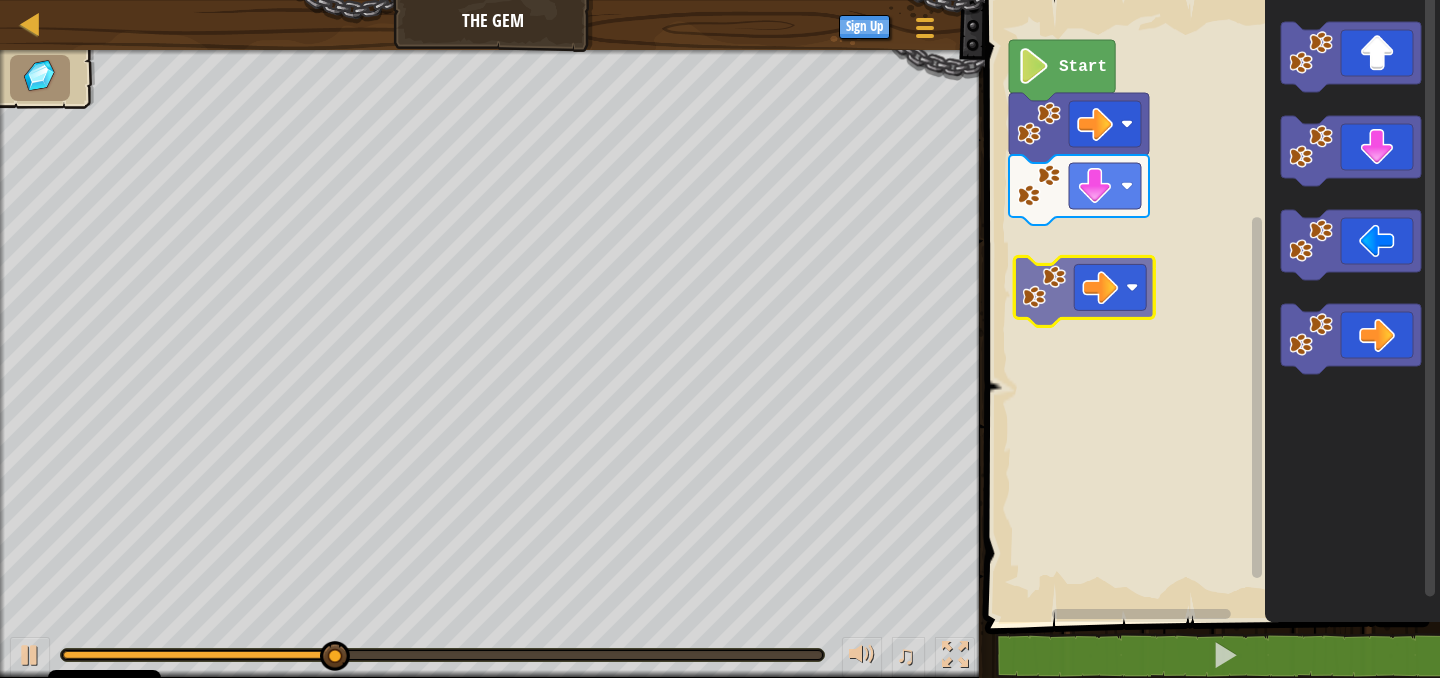 click on "Start" at bounding box center (1209, 306) 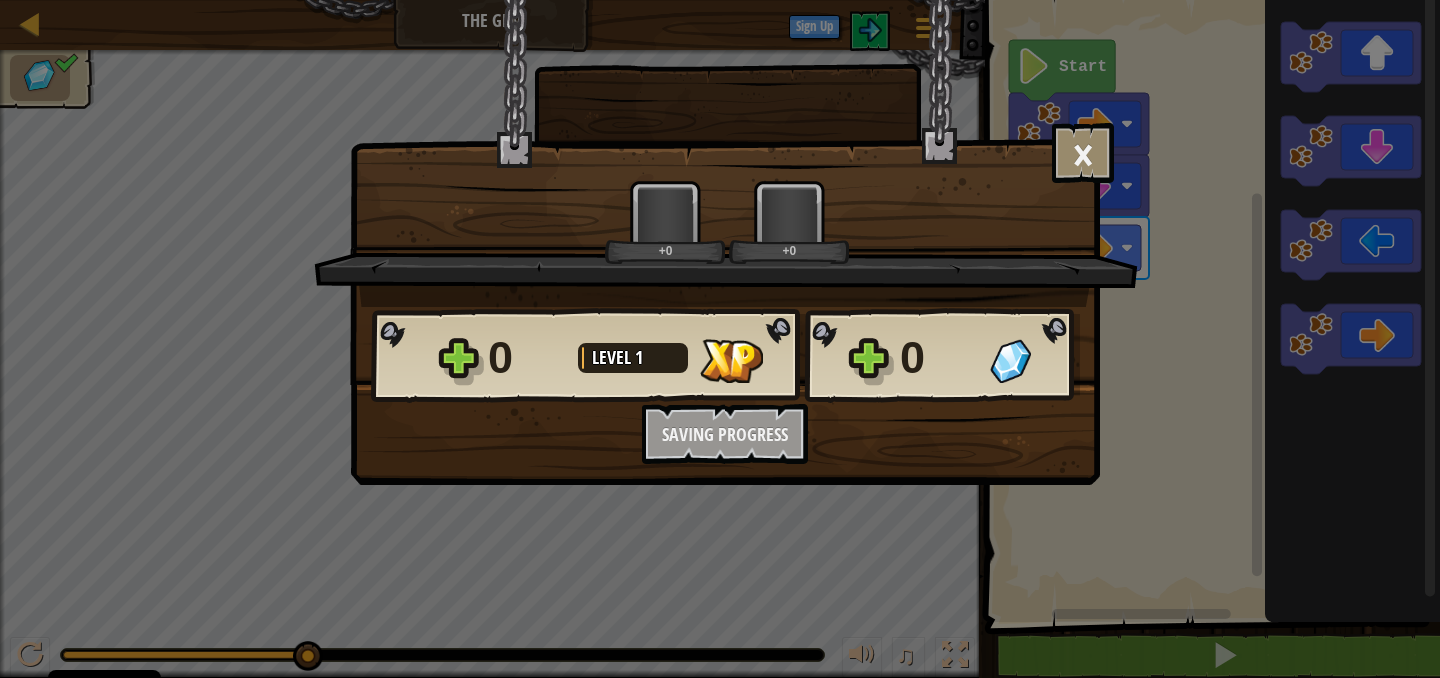 click on "0 Level 1 0 Want to save your code? Create a free account! Sign Up to Save Progress Saving Progress Continue" at bounding box center (725, 385) 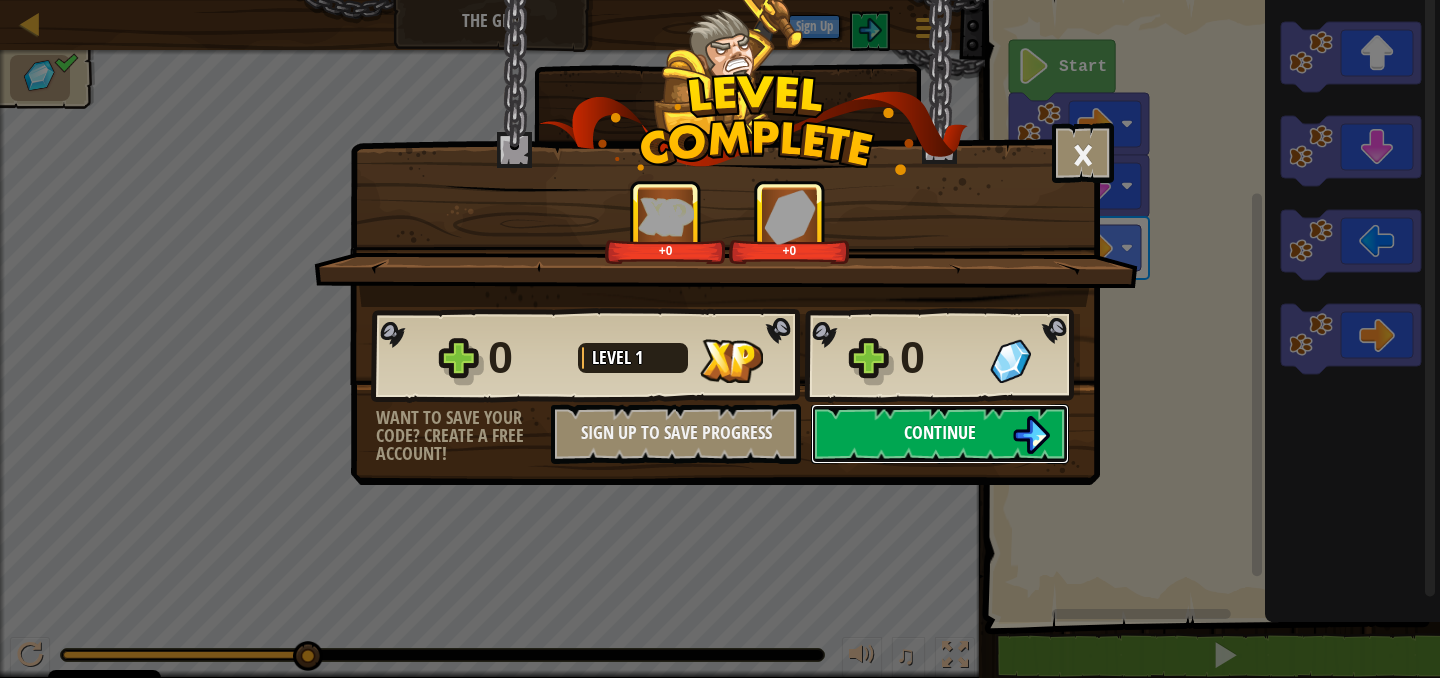 click on "Continue" at bounding box center [940, 432] 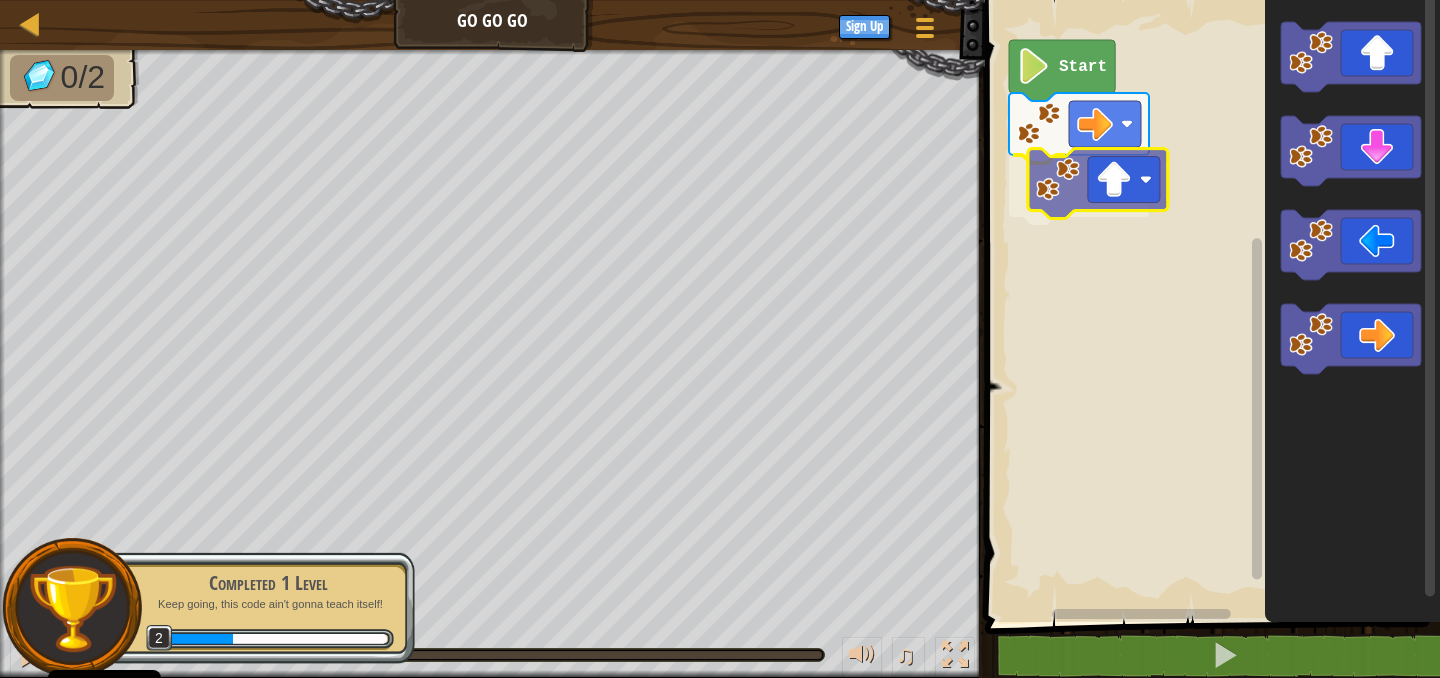 click on "Start" at bounding box center (1209, 306) 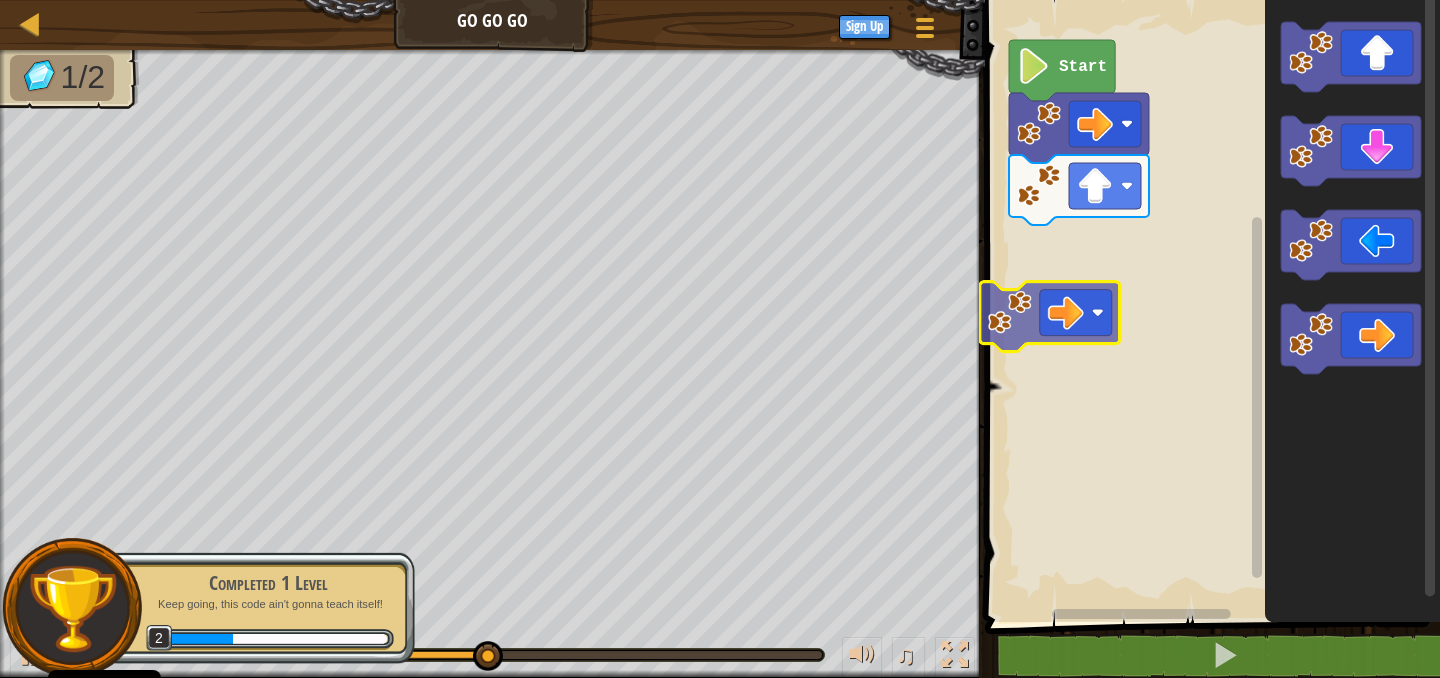 click on "Start" at bounding box center [1209, 306] 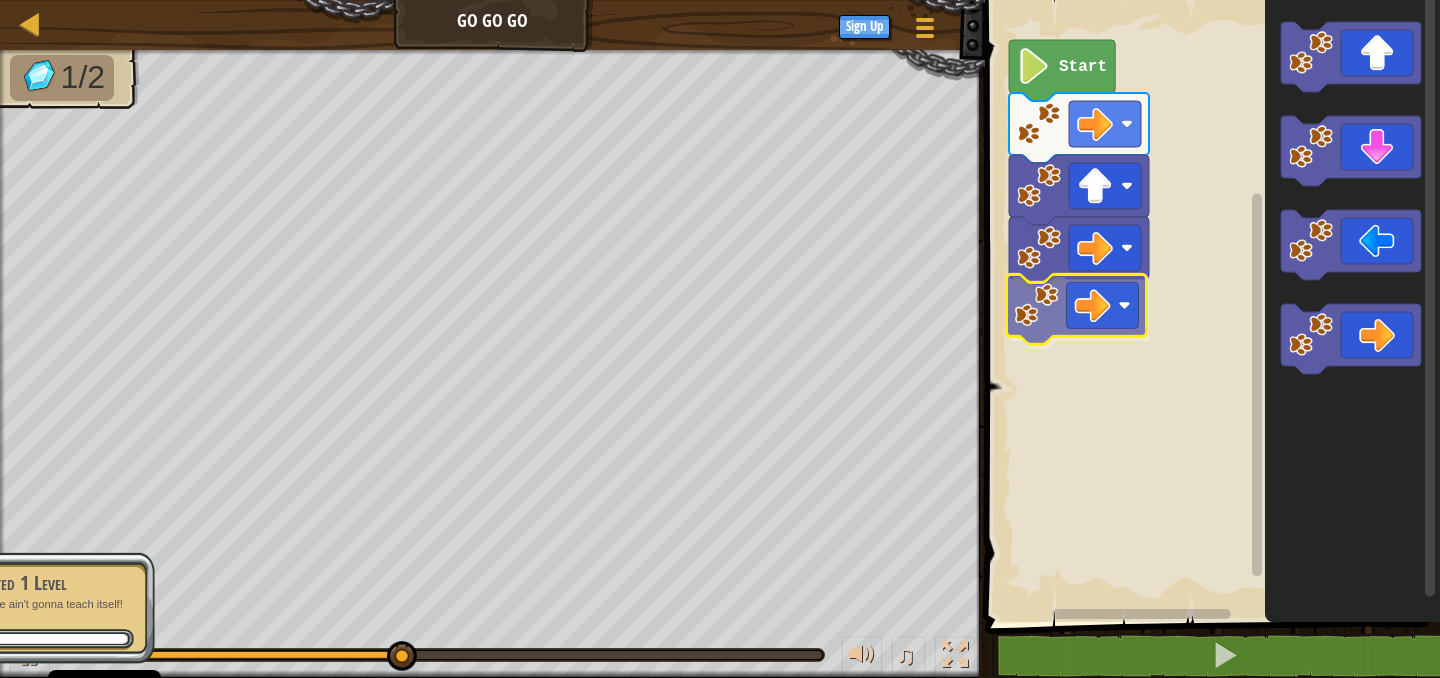 click on "Start" at bounding box center (1209, 306) 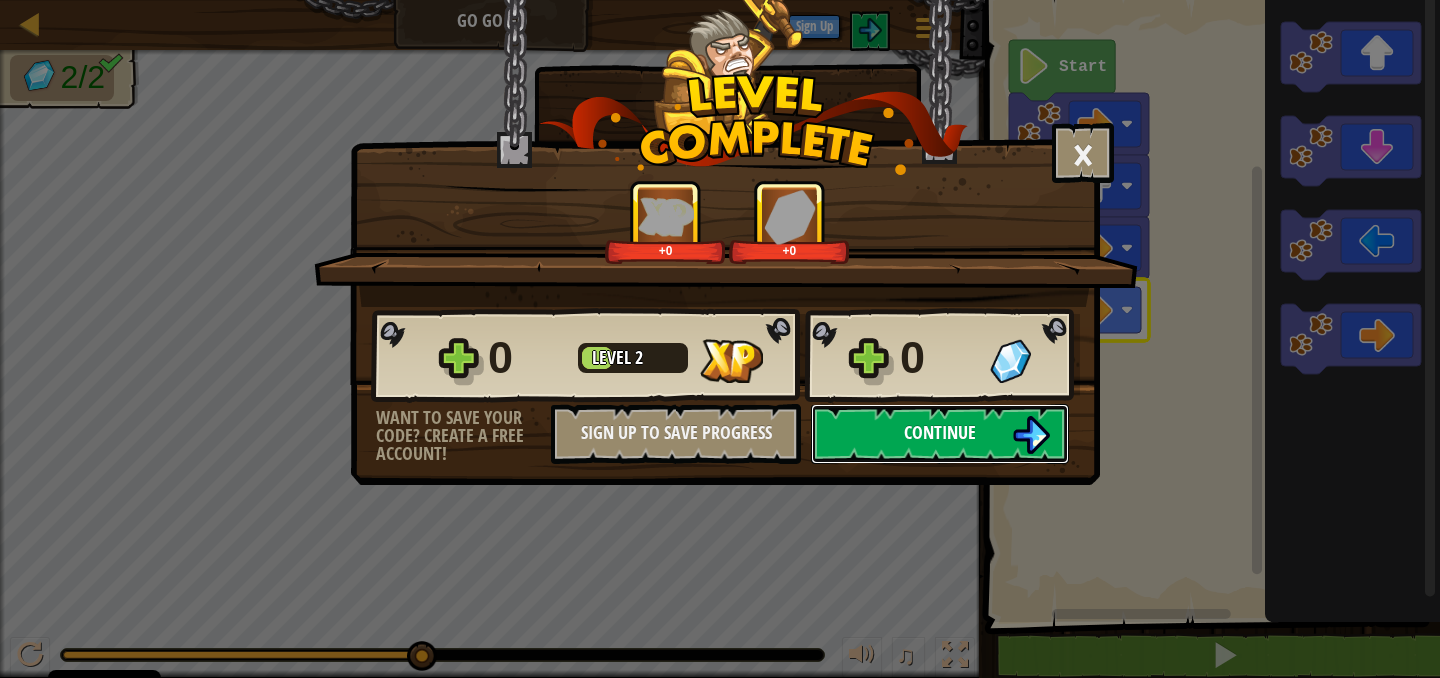 click on "Continue" at bounding box center [940, 432] 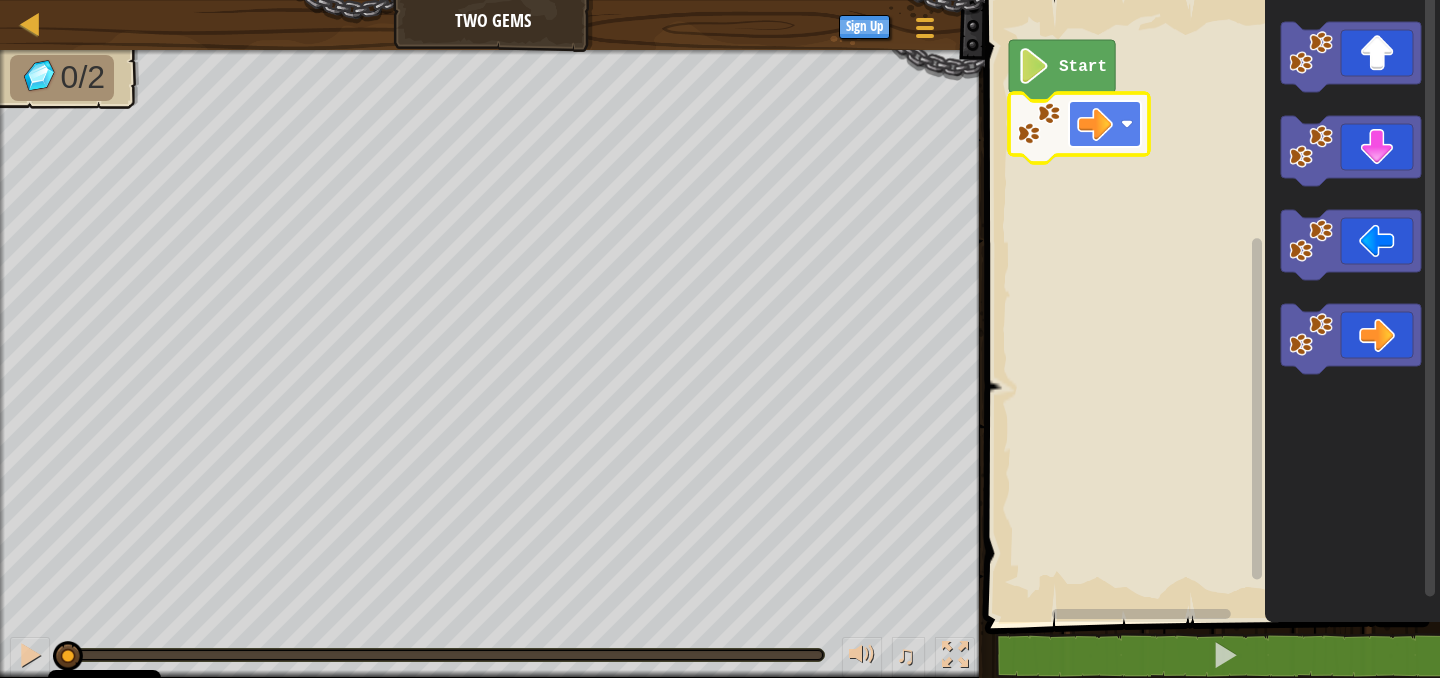 click 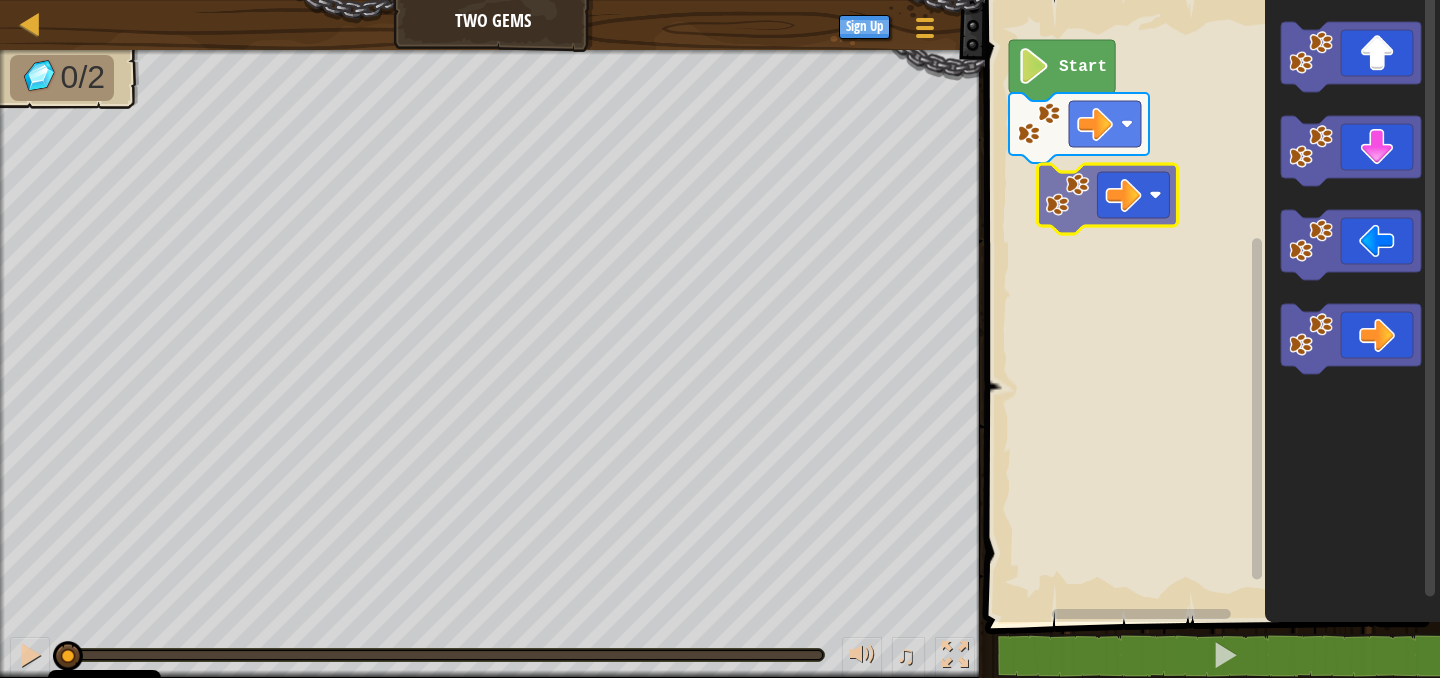 click on "Start" at bounding box center (1209, 306) 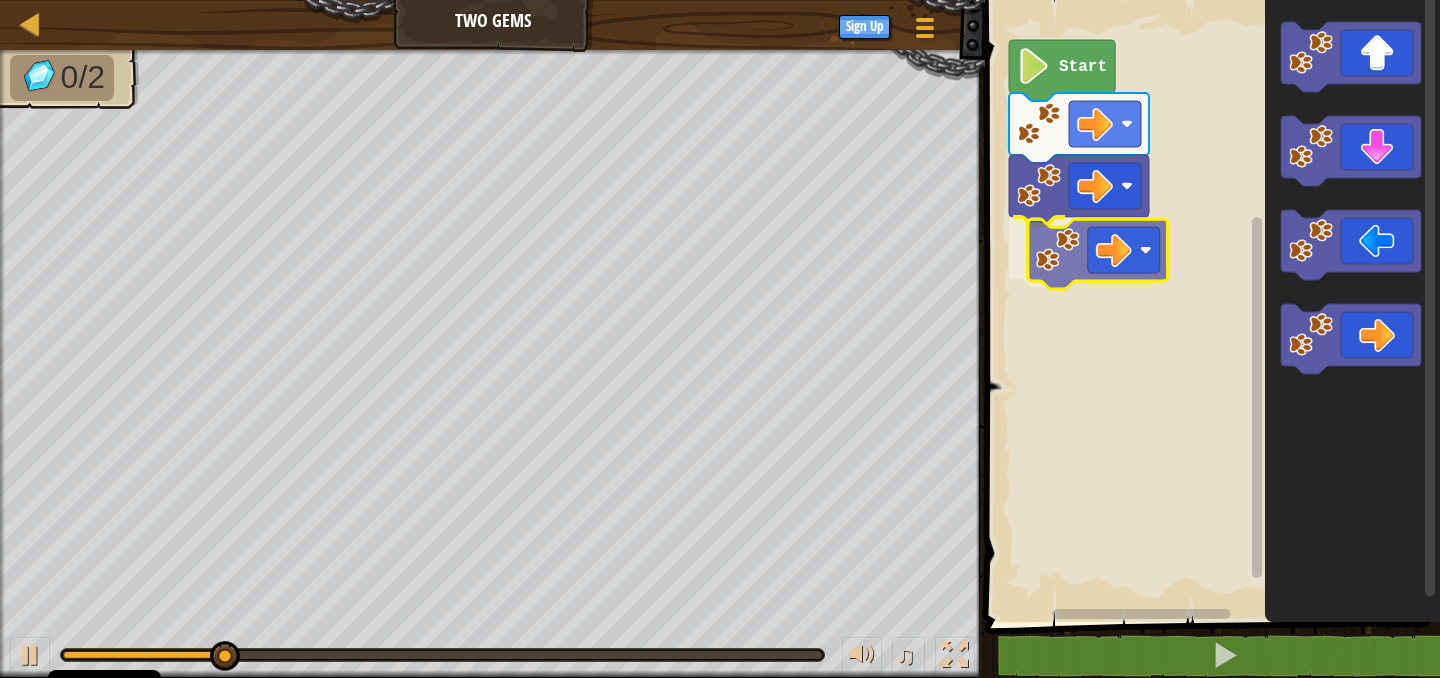 click on "Start" at bounding box center (1209, 306) 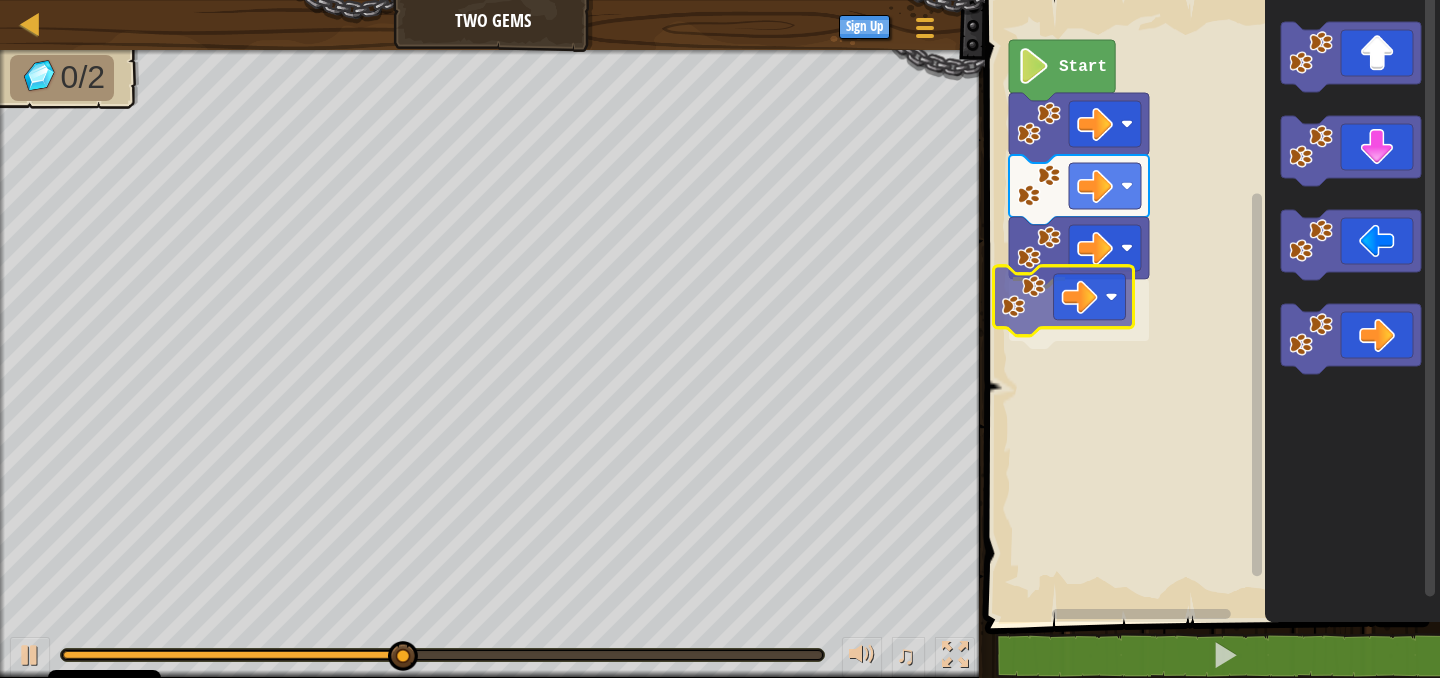 click on "Start" at bounding box center (1209, 306) 